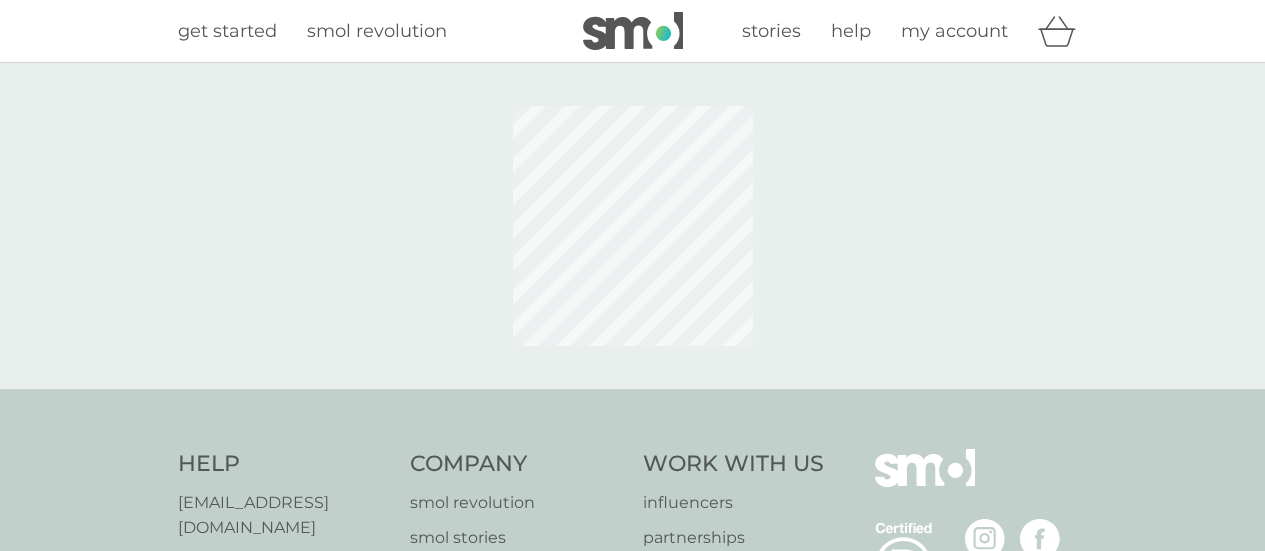 scroll, scrollTop: 0, scrollLeft: 0, axis: both 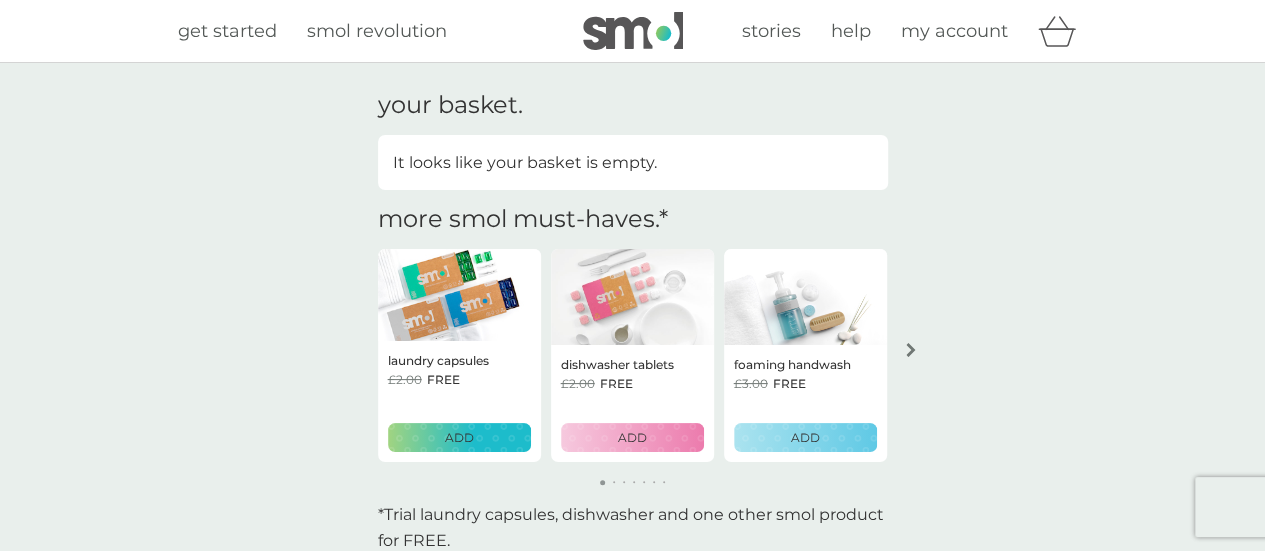 click on "my account" at bounding box center [954, 31] 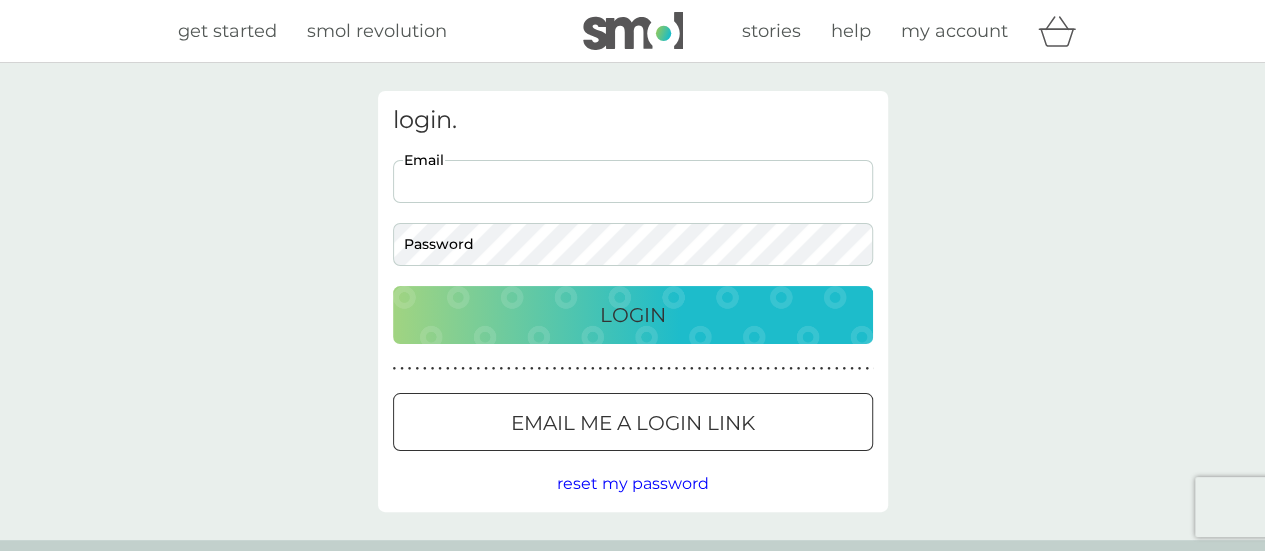 drag, startPoint x: 610, startPoint y: 183, endPoint x: 614, endPoint y: 203, distance: 20.396078 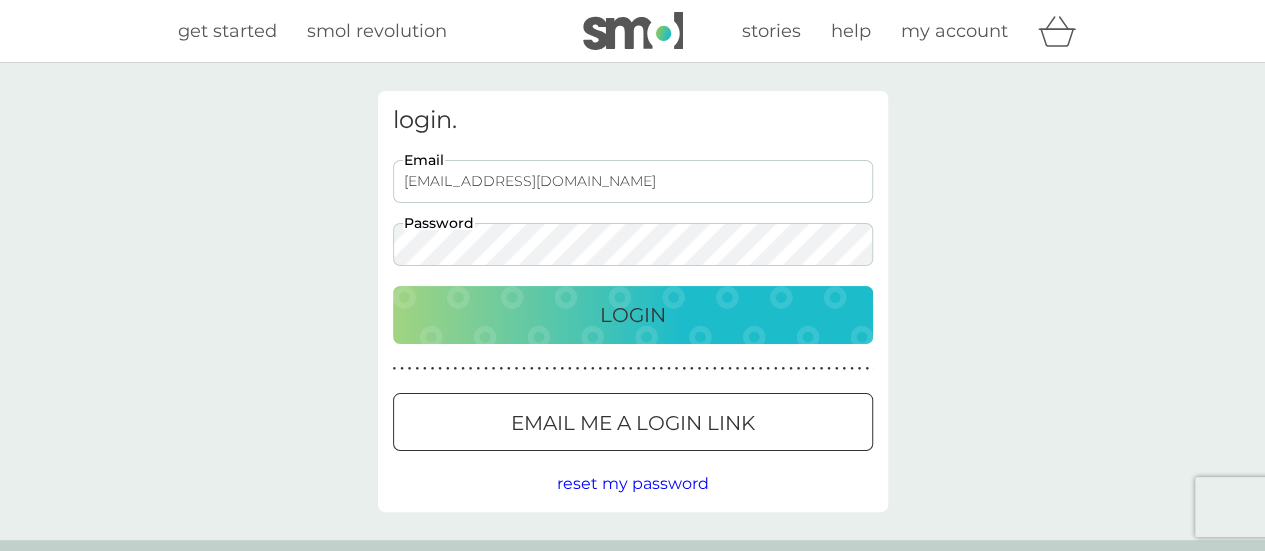 click on "Login" at bounding box center (633, 315) 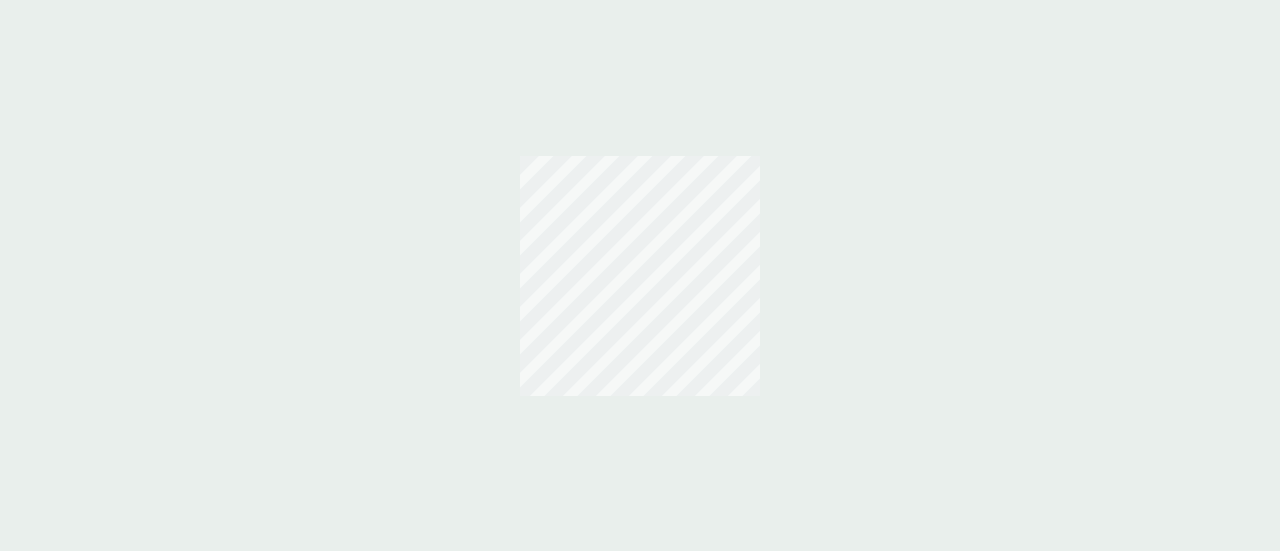 scroll, scrollTop: 0, scrollLeft: 0, axis: both 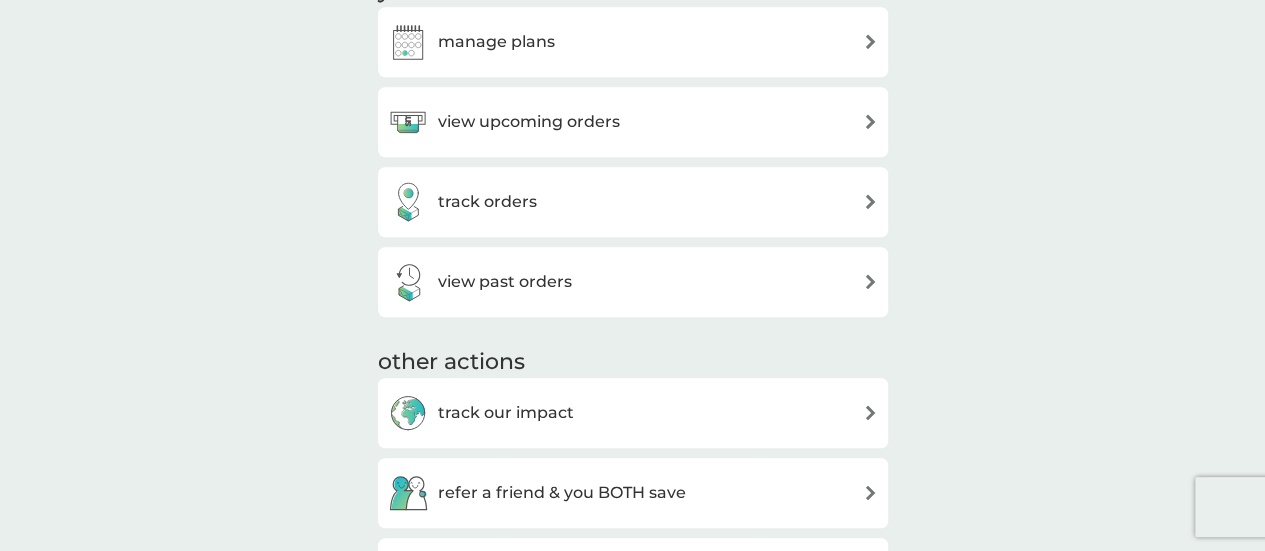 click on "manage plans" at bounding box center [496, 42] 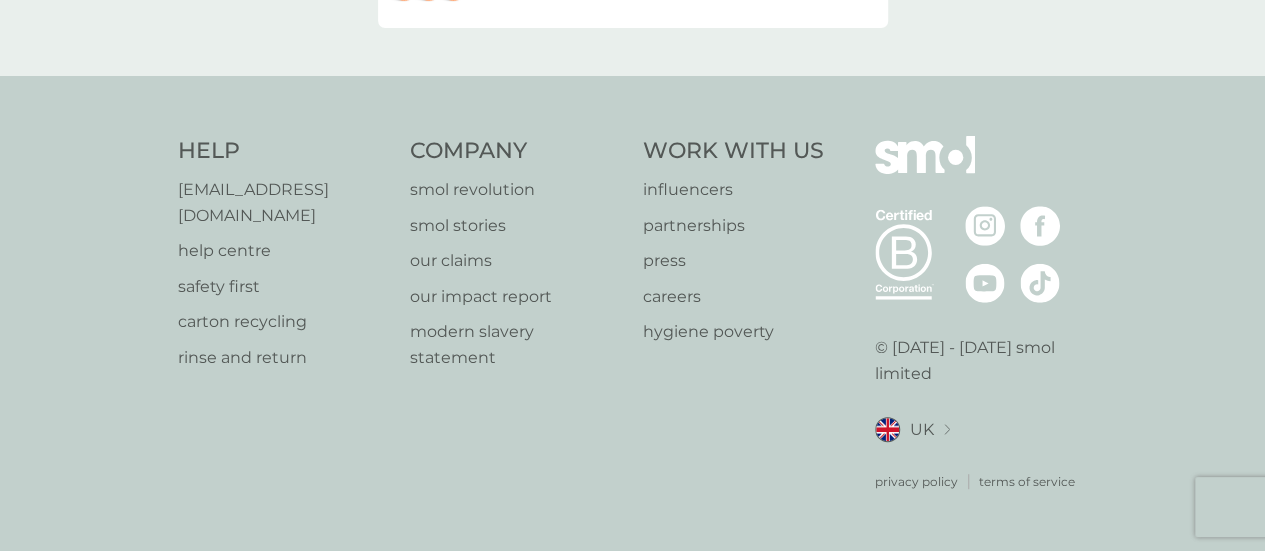scroll, scrollTop: 0, scrollLeft: 0, axis: both 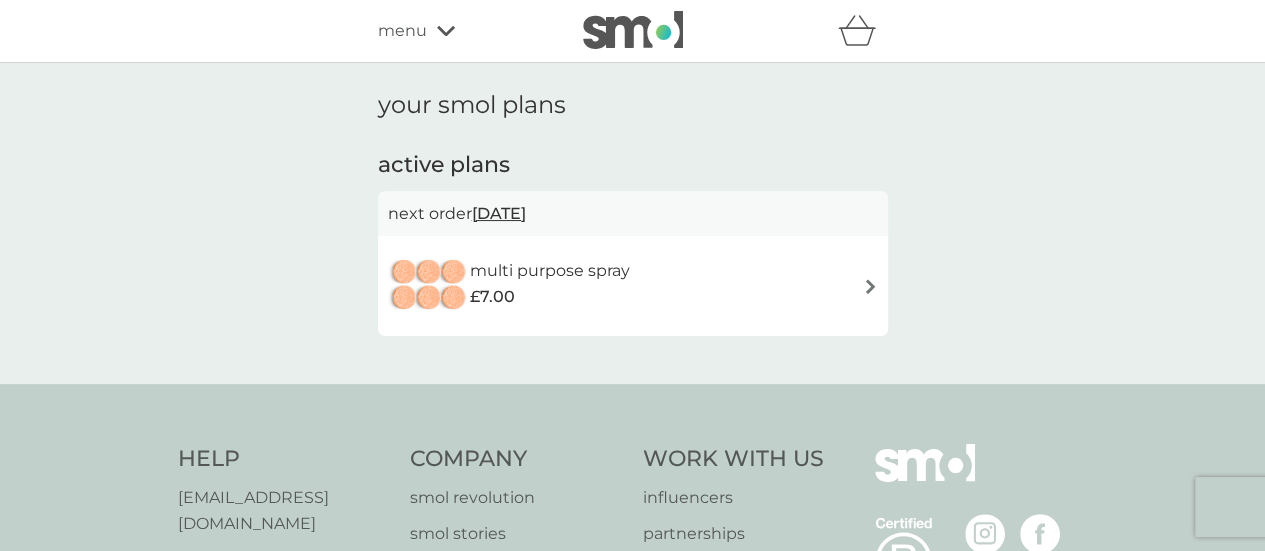 click on "[DATE]" at bounding box center (499, 213) 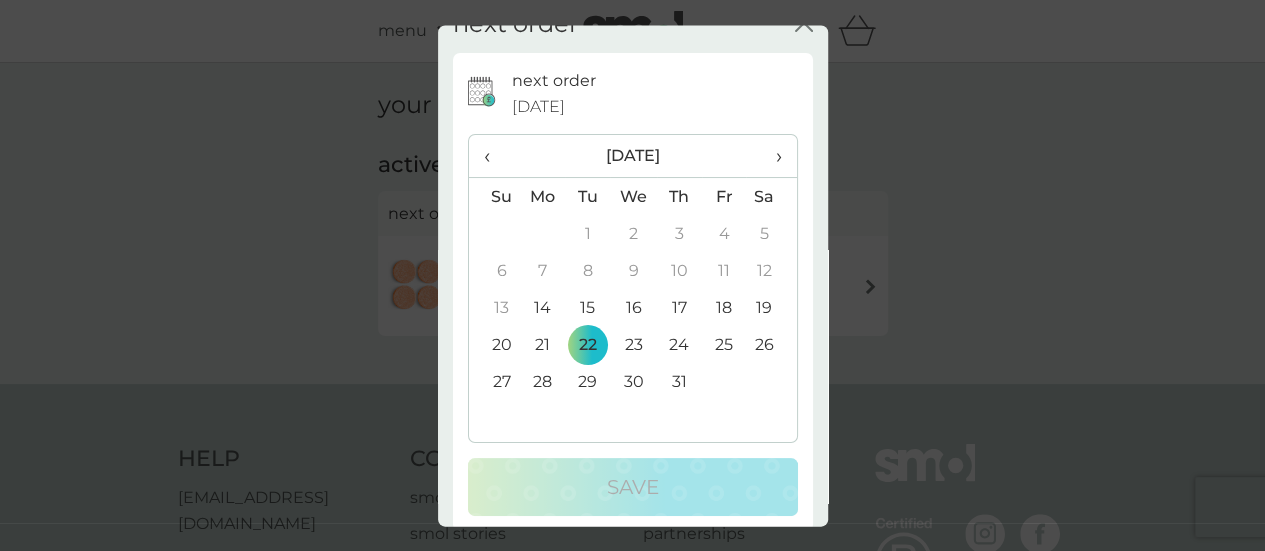 scroll, scrollTop: 49, scrollLeft: 0, axis: vertical 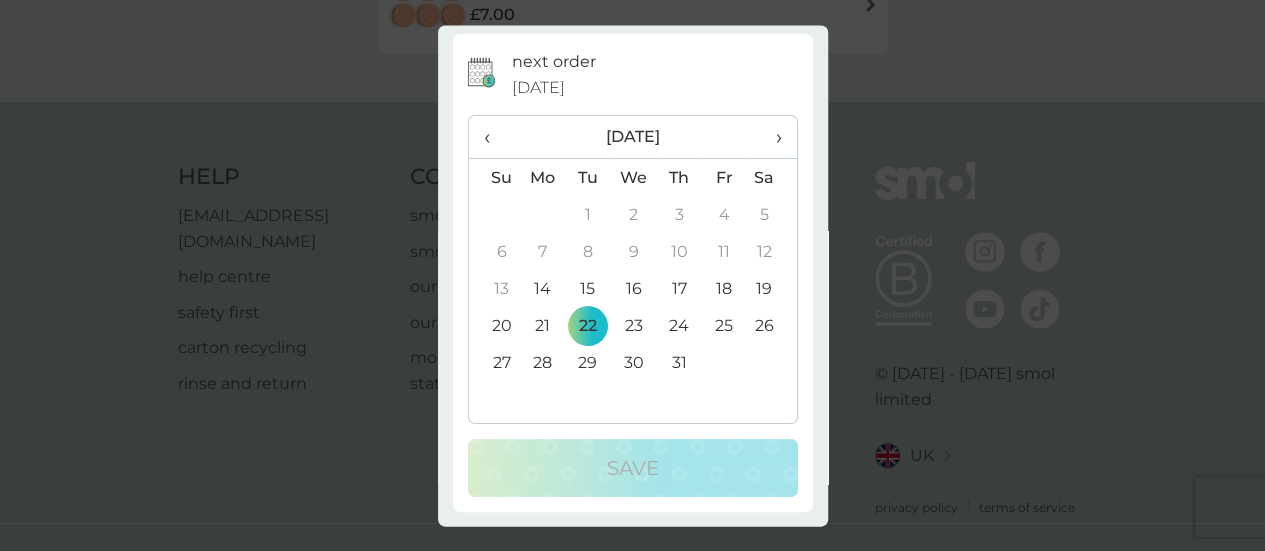 click on "next order close next order [DATE] ‹ [DATE] › Su Mo Tu We Th Fr Sa 29 30 1 2 3 4 5 6 7 8 9 10 11 12 13 14 15 16 17 18 19 20 21 22 23 24 25 26 27 28 29 30 31 1 2 3 4 5 6 7 8 9 Save" at bounding box center [632, 275] 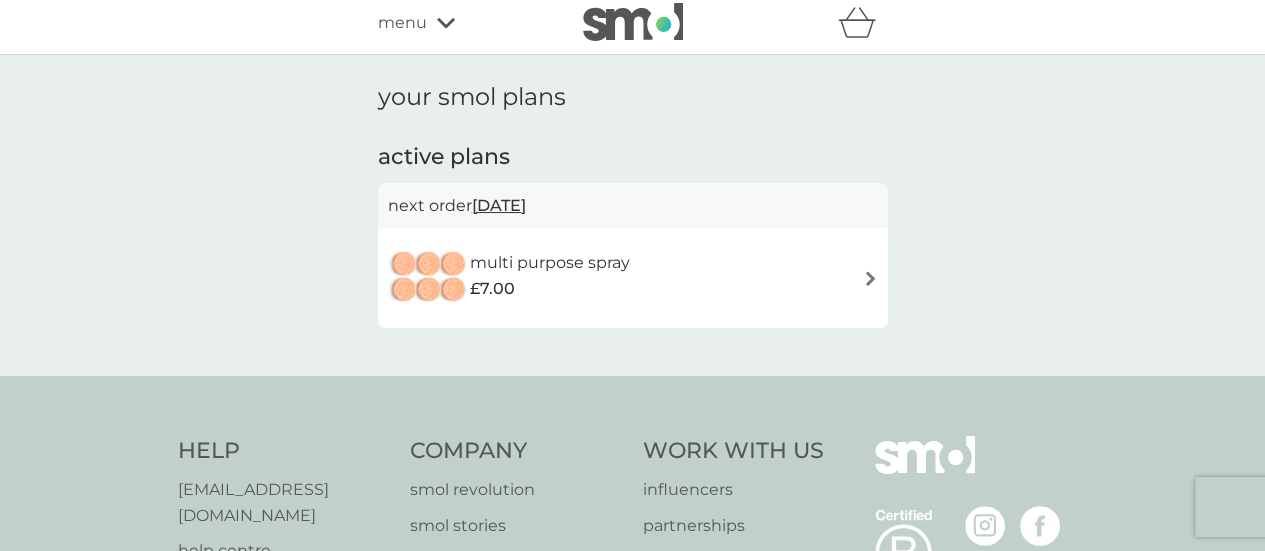 scroll, scrollTop: 0, scrollLeft: 0, axis: both 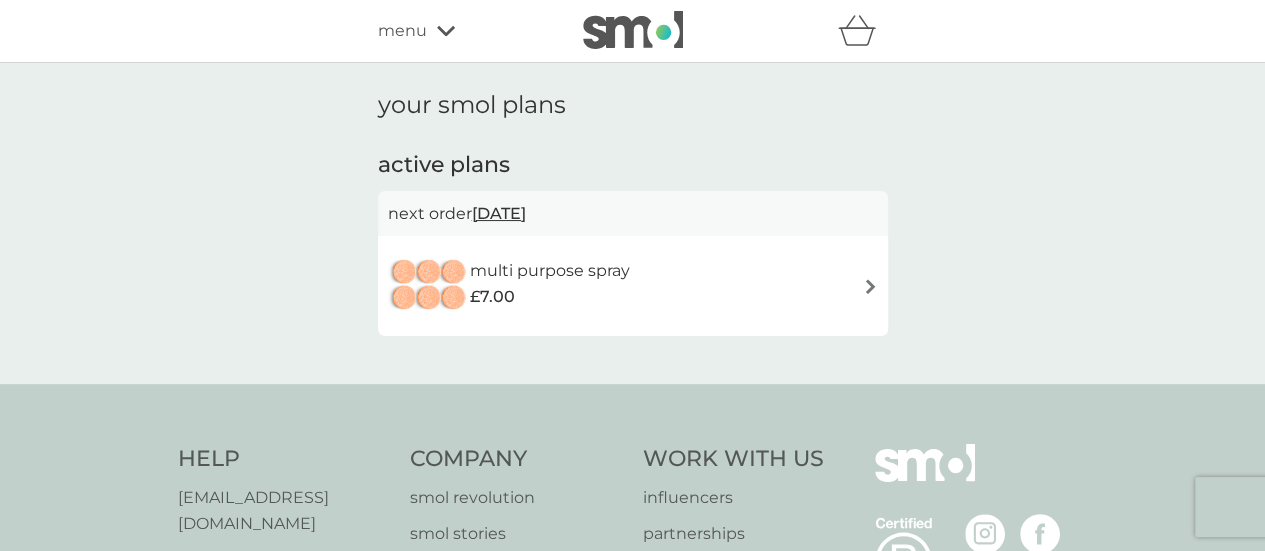click on "multi purpose spray £7.00" at bounding box center [633, 286] 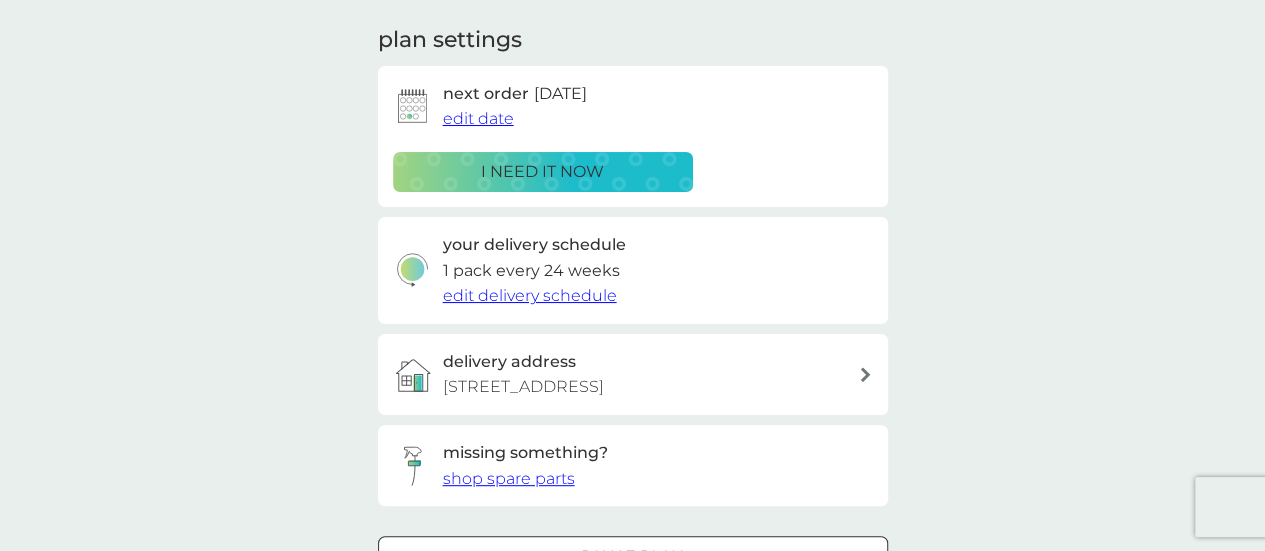 scroll, scrollTop: 315, scrollLeft: 0, axis: vertical 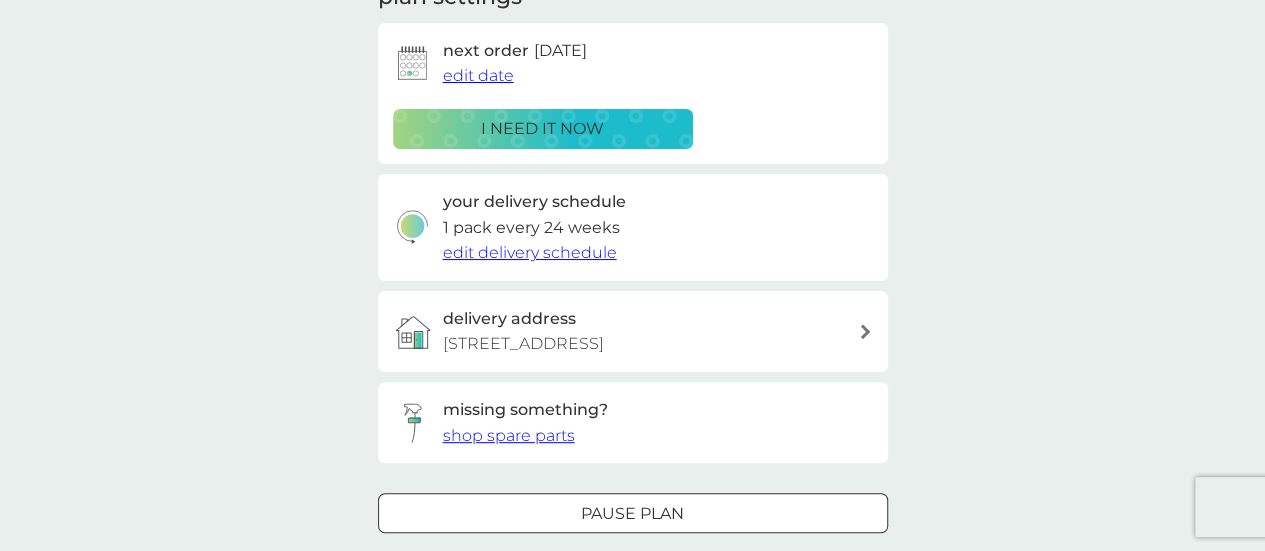 click on "Pause plan" at bounding box center [633, 514] 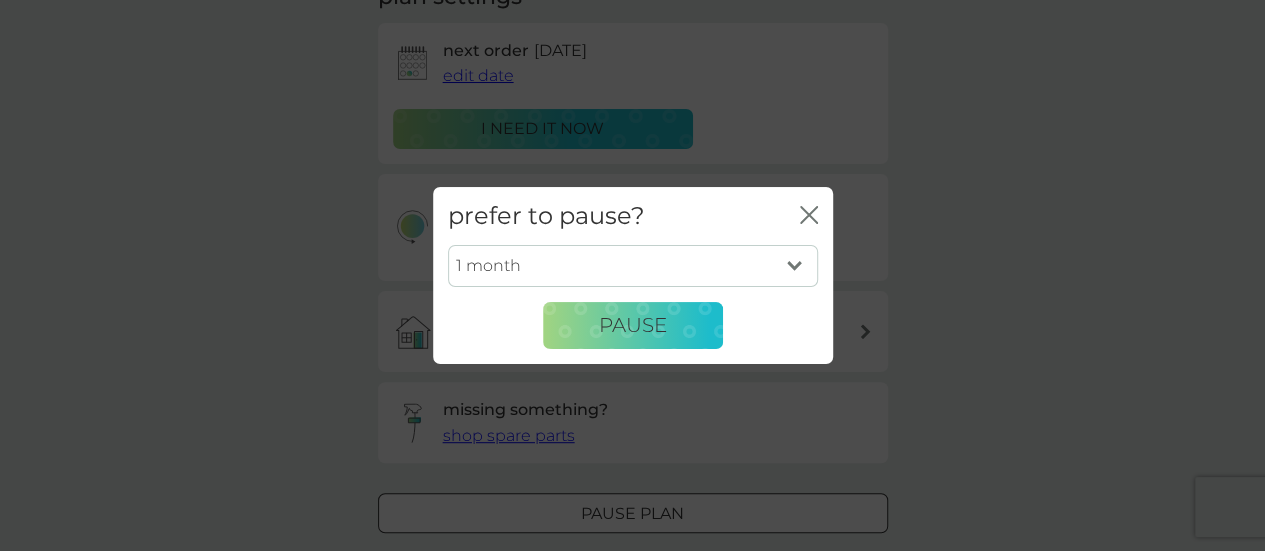 click on "1 month 2 months 3 months 4 months 5 months 6 months" at bounding box center (633, 266) 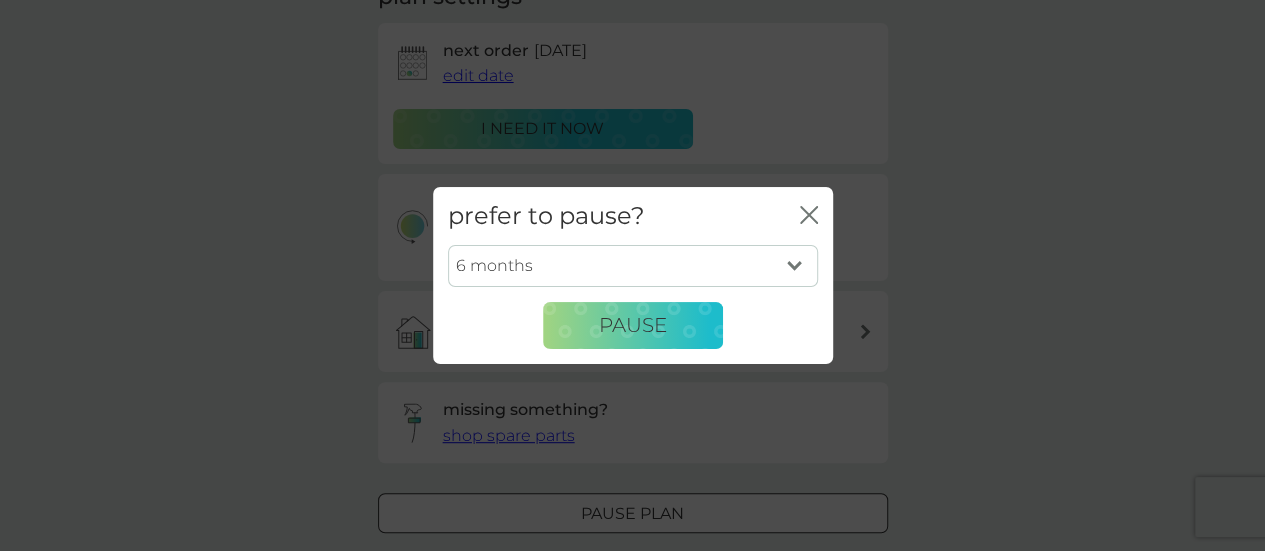 click on "1 month 2 months 3 months 4 months 5 months 6 months" at bounding box center [633, 266] 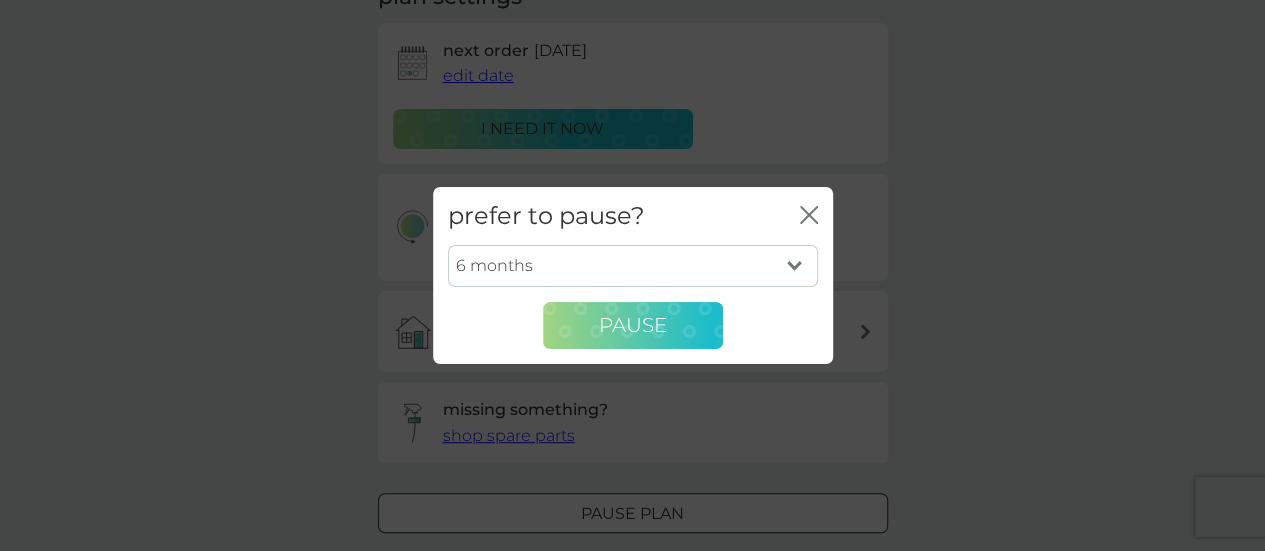 click on "Pause" at bounding box center (633, 326) 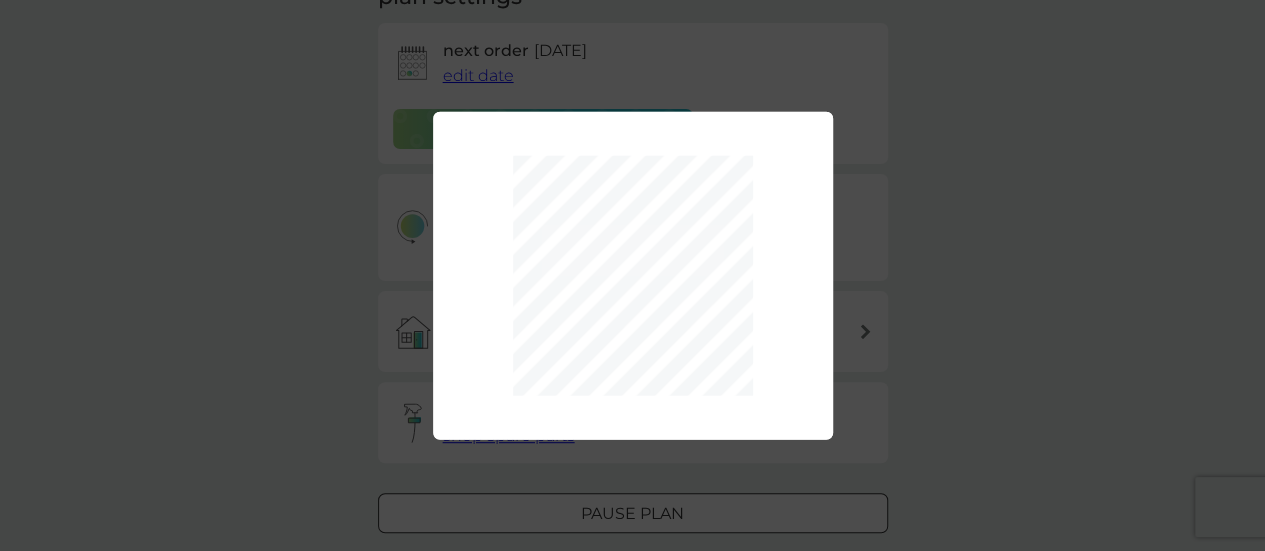 click on "1 month 2 months 3 months 4 months 5 months 6 months Pause" at bounding box center (632, 275) 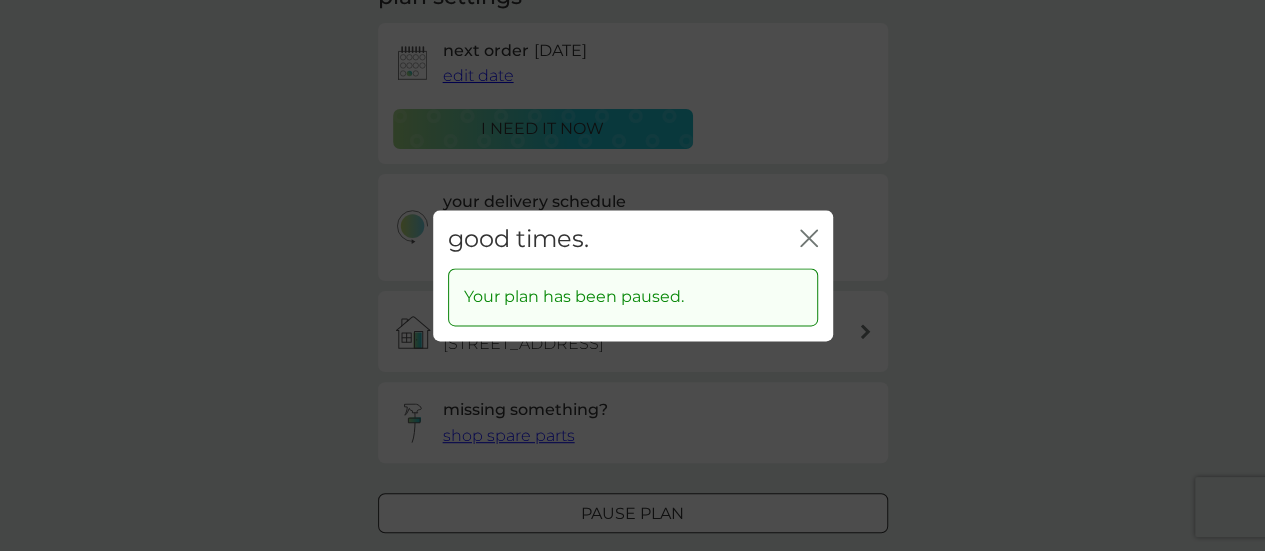 click on "close" 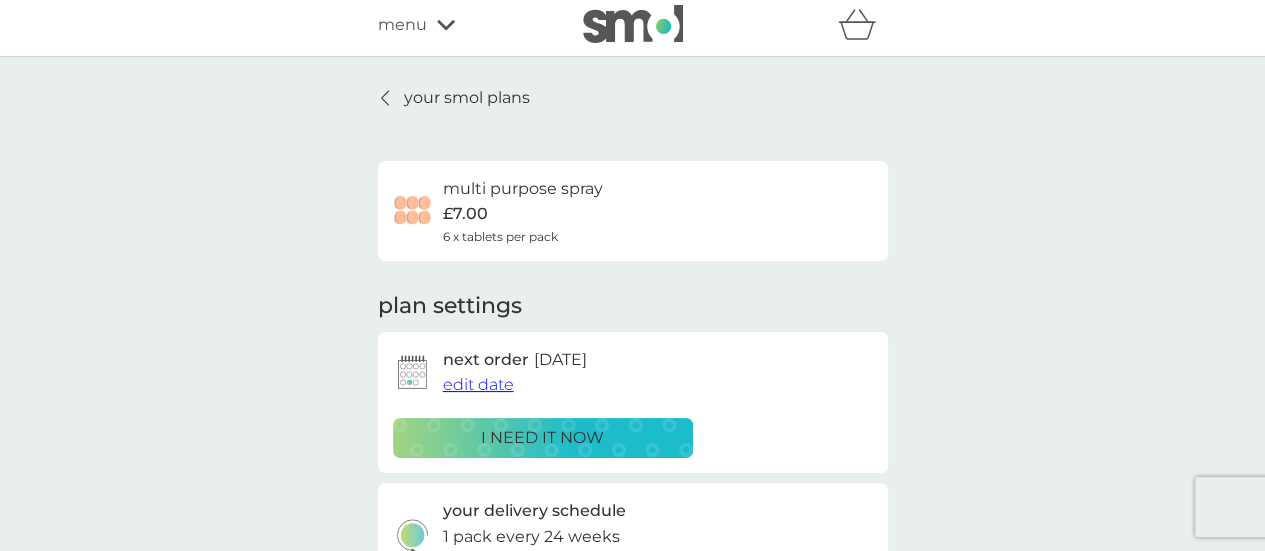 scroll, scrollTop: 0, scrollLeft: 0, axis: both 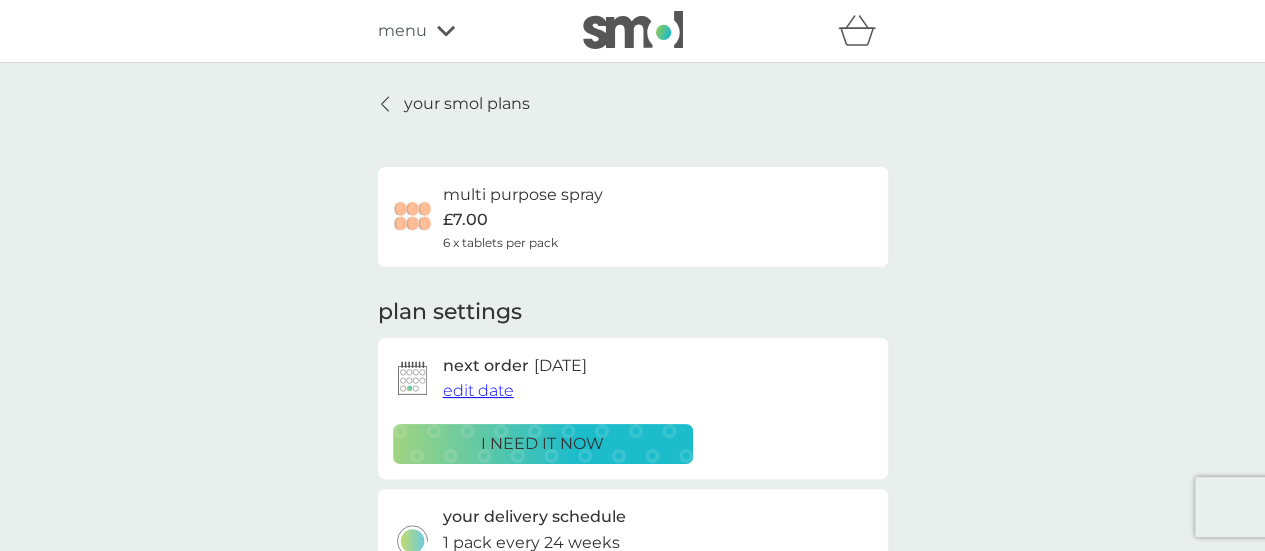 click on "your smol plans multi purpose spray £7.00 6 x tablets per pack plan settings next order [DATE] edit date i need it now your delivery schedule 1 pack every 24 weeks edit delivery schedule delivery address [STREET_ADDRESS] missing something? shop spare parts Pause plan cancel plan" at bounding box center [633, 497] 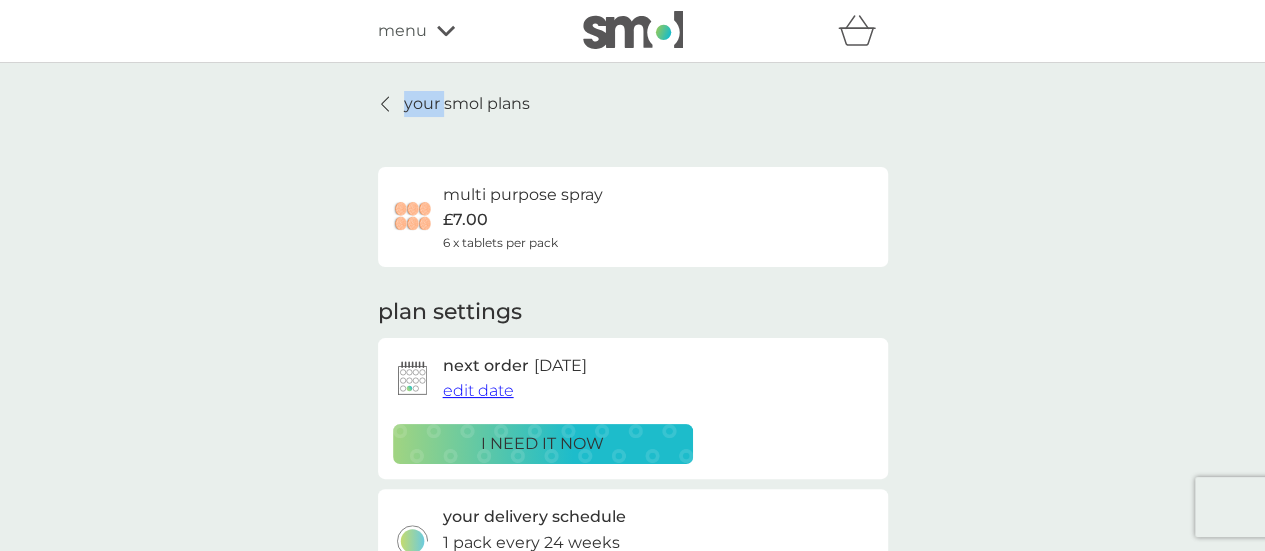 click on "your smol plans multi purpose spray £7.00 6 x tablets per pack plan settings next order [DATE] edit date i need it now your delivery schedule 1 pack every 24 weeks edit delivery schedule delivery address [STREET_ADDRESS] missing something? shop spare parts Pause plan cancel plan" at bounding box center (633, 497) 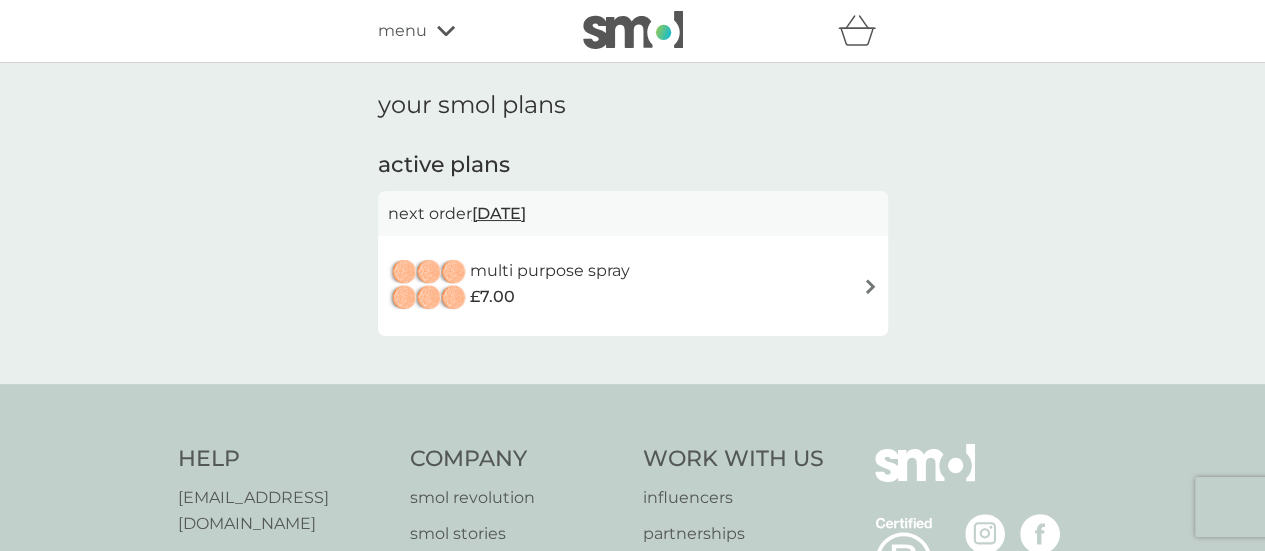 click on "refer a friend & you BOTH save smol impact smol shop your smol plans your upcoming orders your details order history logout menu" at bounding box center [633, 31] 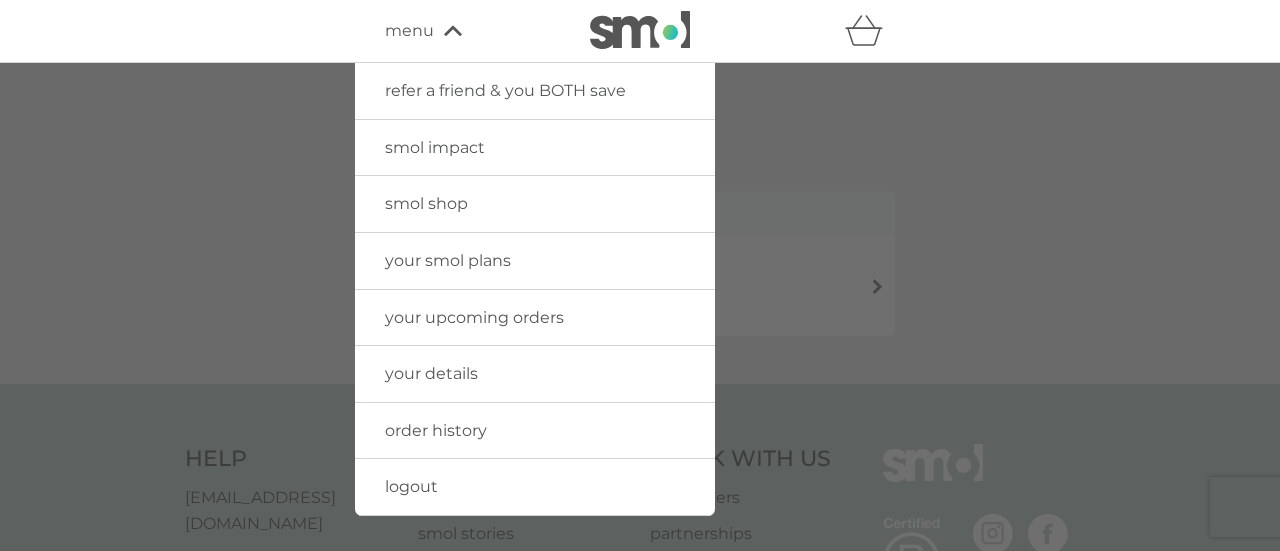 click on "smol shop" at bounding box center (426, 203) 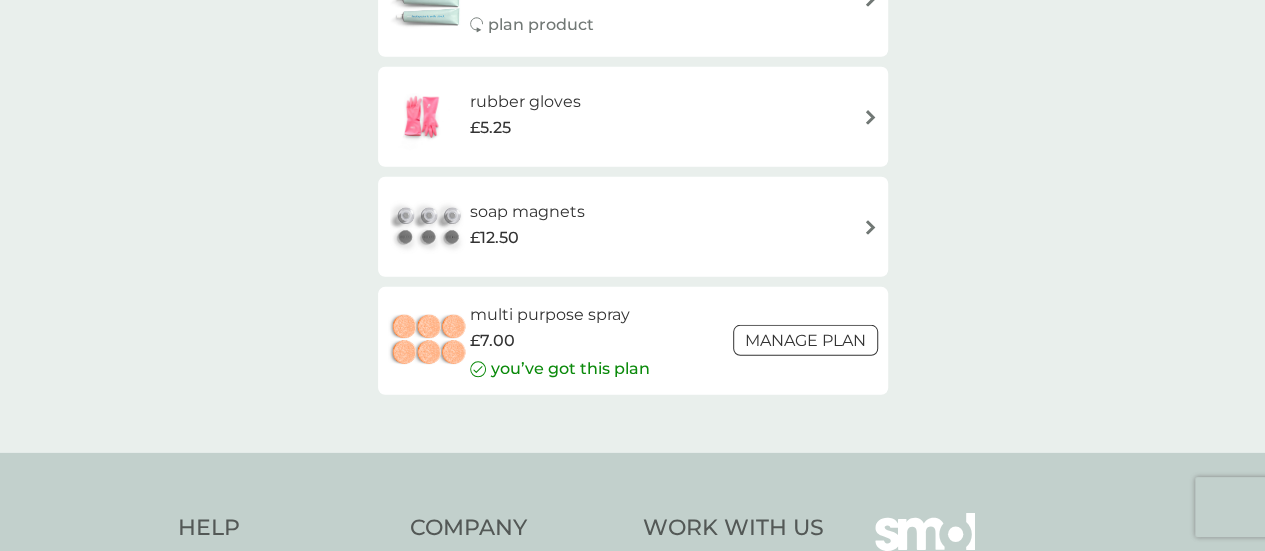 scroll, scrollTop: 2943, scrollLeft: 0, axis: vertical 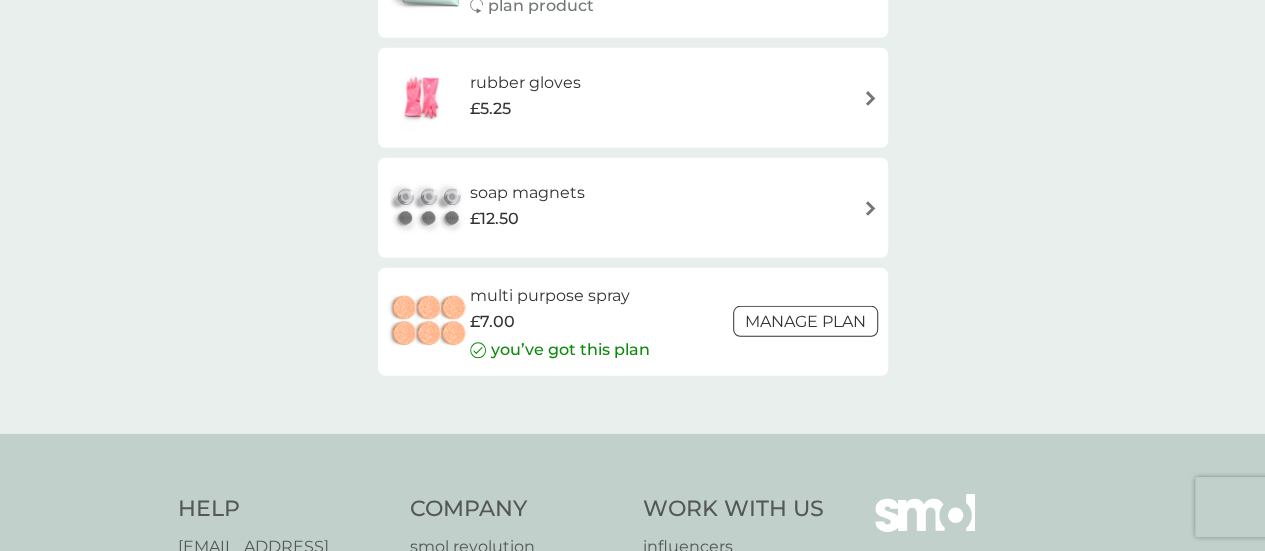 click on "Manage plan" at bounding box center (805, 321) 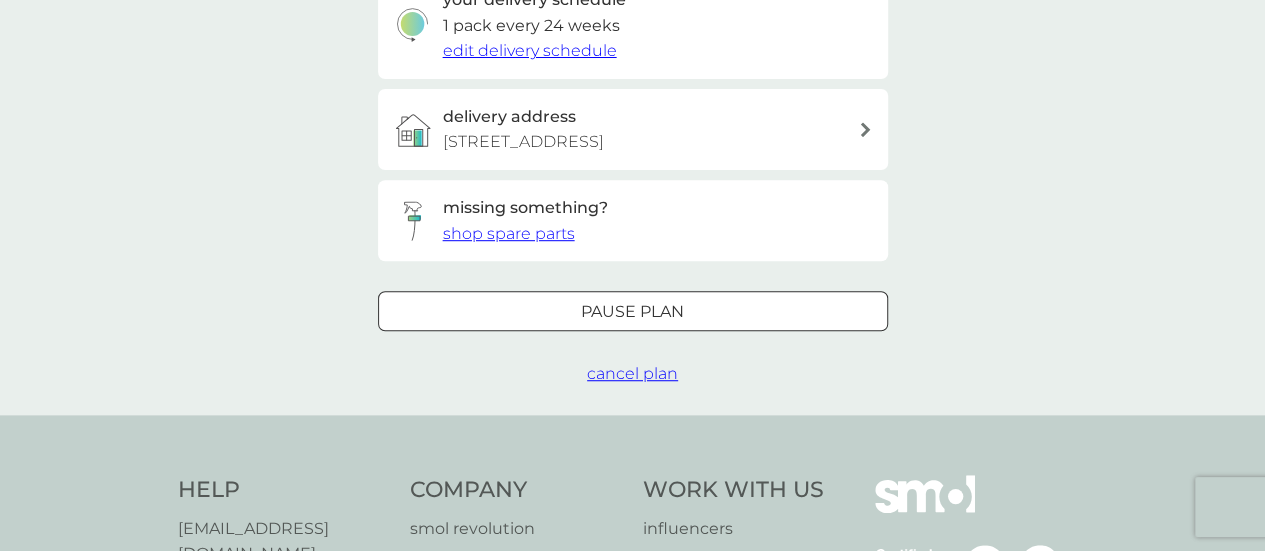 scroll, scrollTop: 575, scrollLeft: 0, axis: vertical 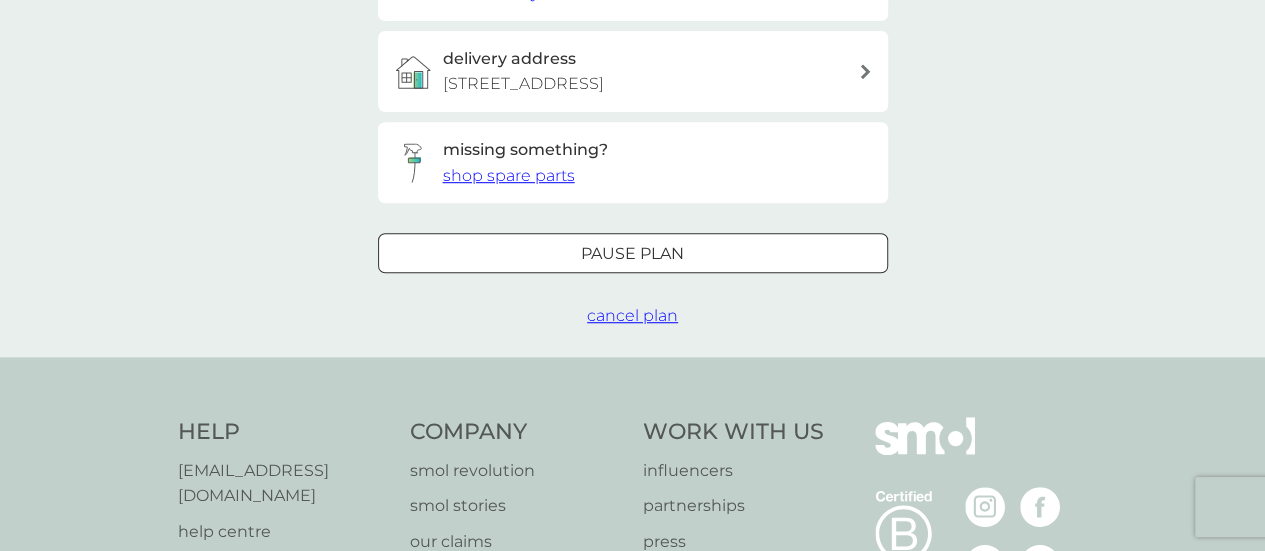 click on "cancel plan" at bounding box center [632, 315] 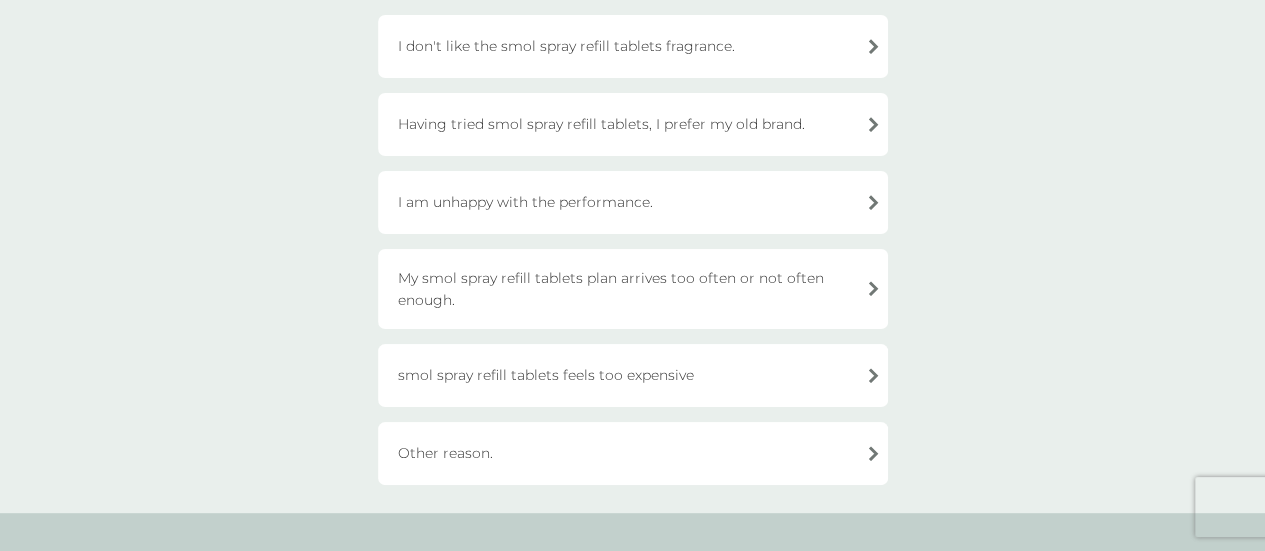 scroll, scrollTop: 343, scrollLeft: 0, axis: vertical 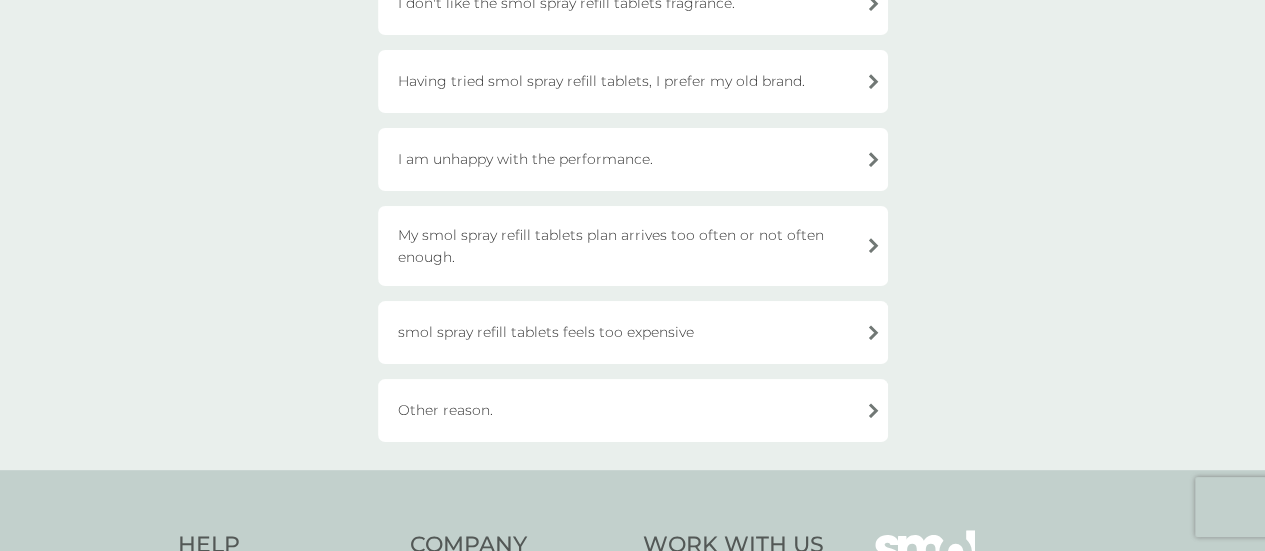 click on "smol spray refill tablets feels too expensive" at bounding box center (633, 332) 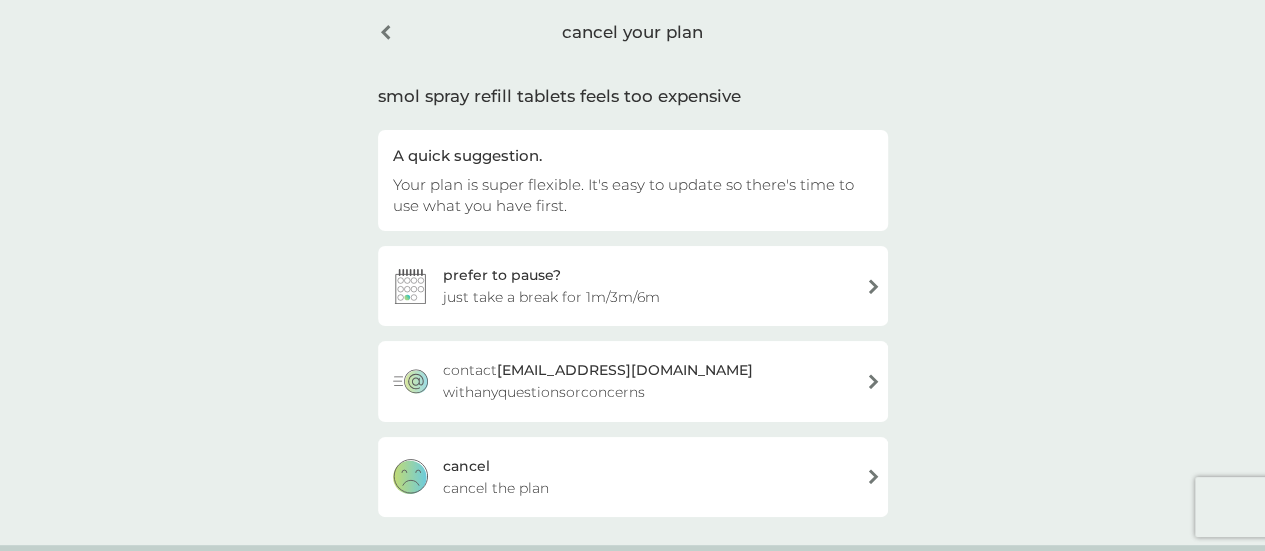 scroll, scrollTop: 85, scrollLeft: 0, axis: vertical 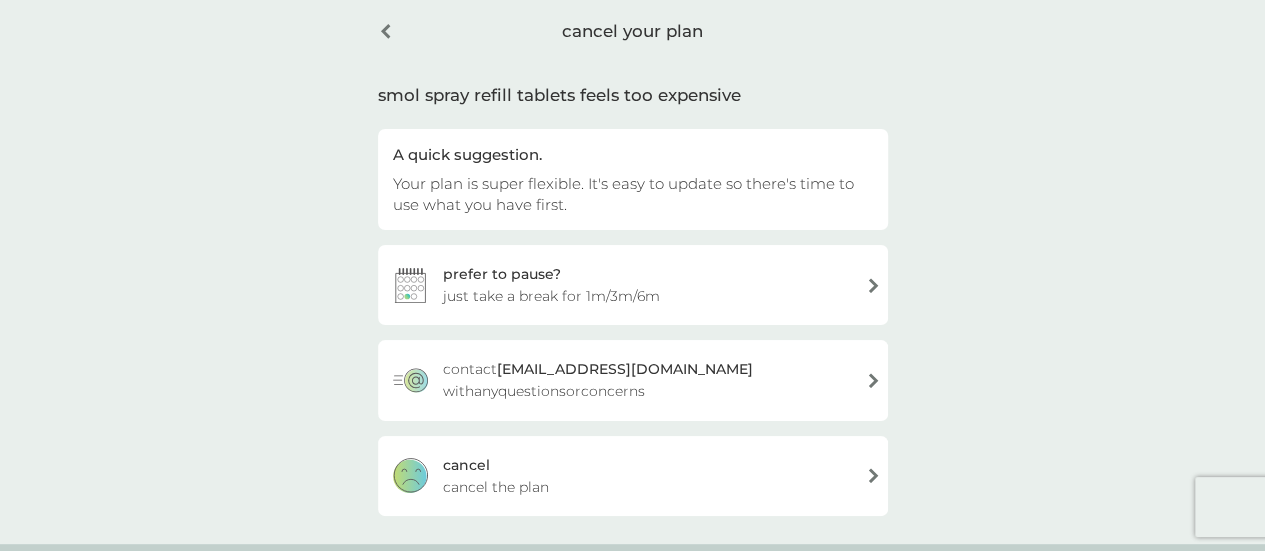 click on "[PERSON_NAME] the plan" at bounding box center [633, 476] 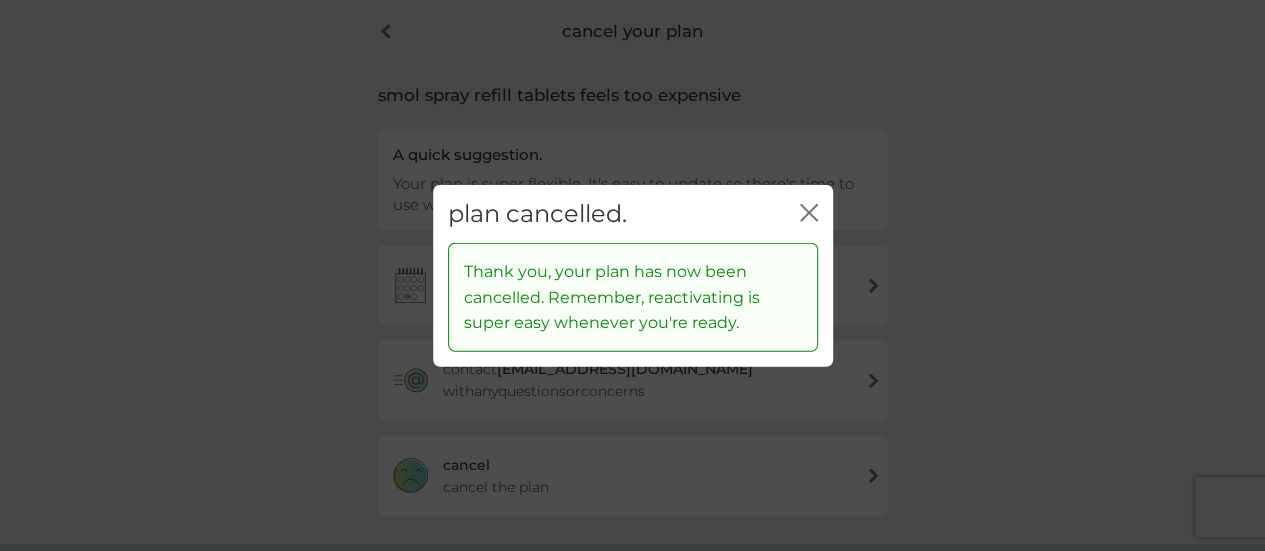 click on "plan cancelled. close" at bounding box center [633, 213] 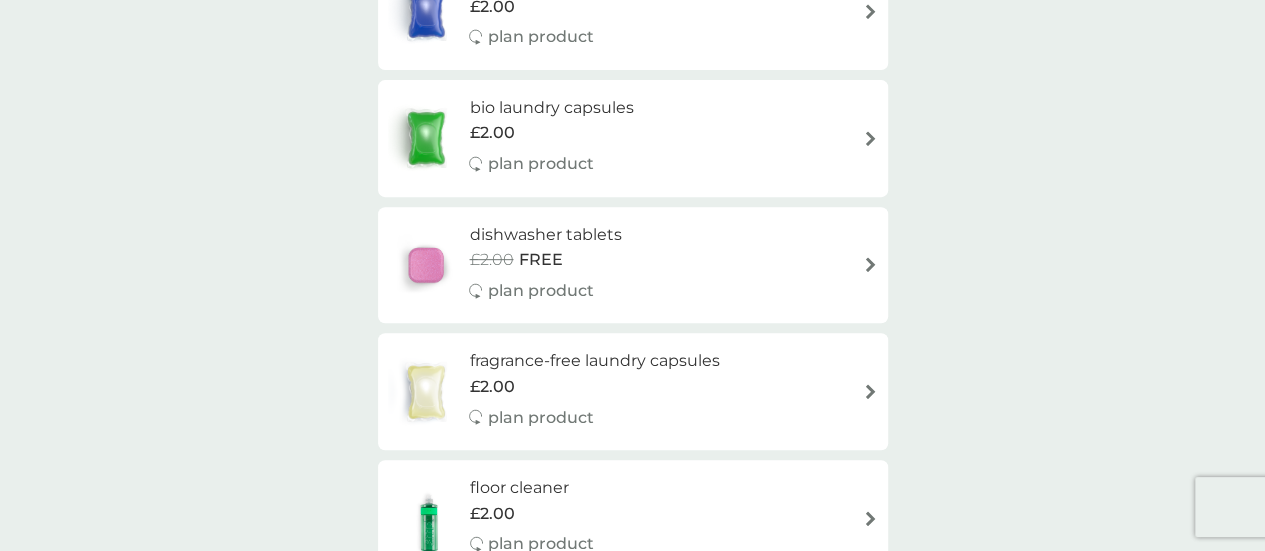 scroll, scrollTop: 402, scrollLeft: 0, axis: vertical 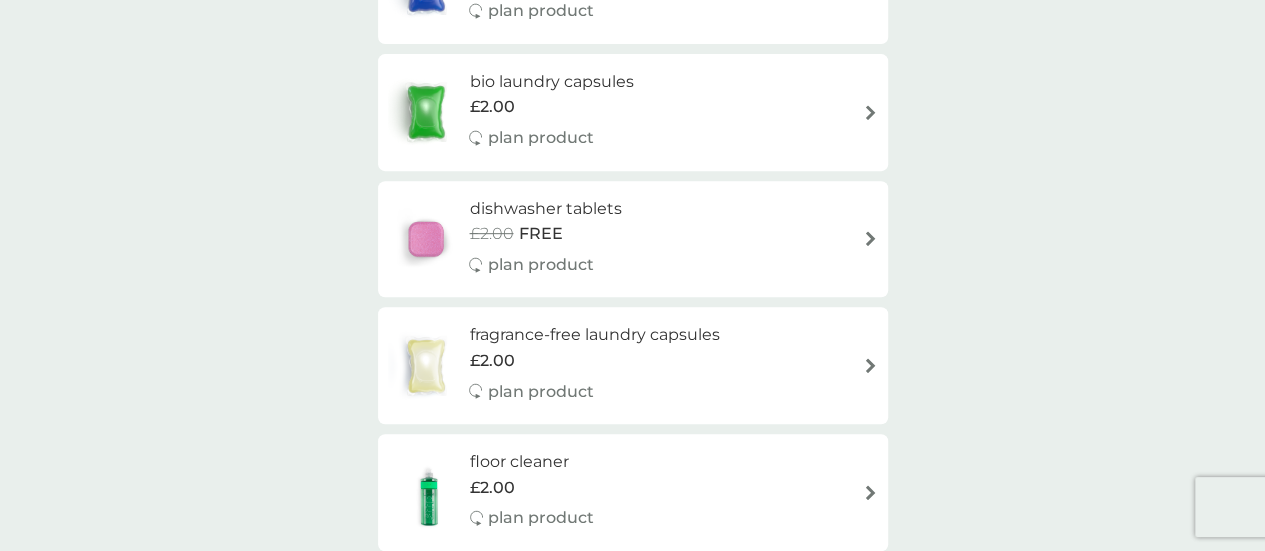 click on "dishwasher tablets £2.00 FREE plan product" at bounding box center (555, 239) 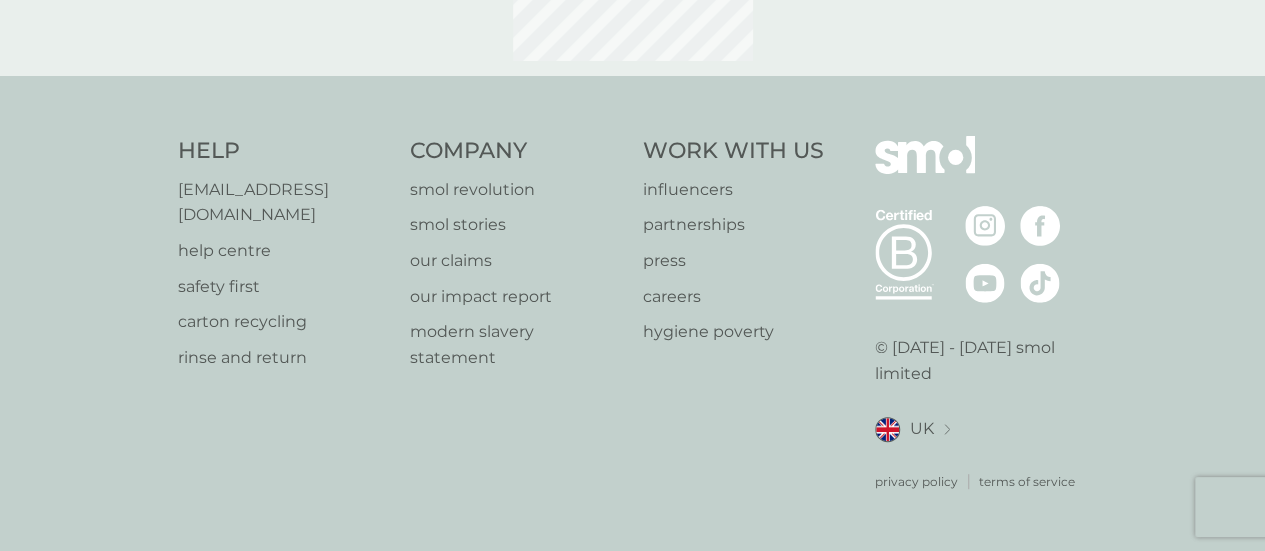 scroll, scrollTop: 0, scrollLeft: 0, axis: both 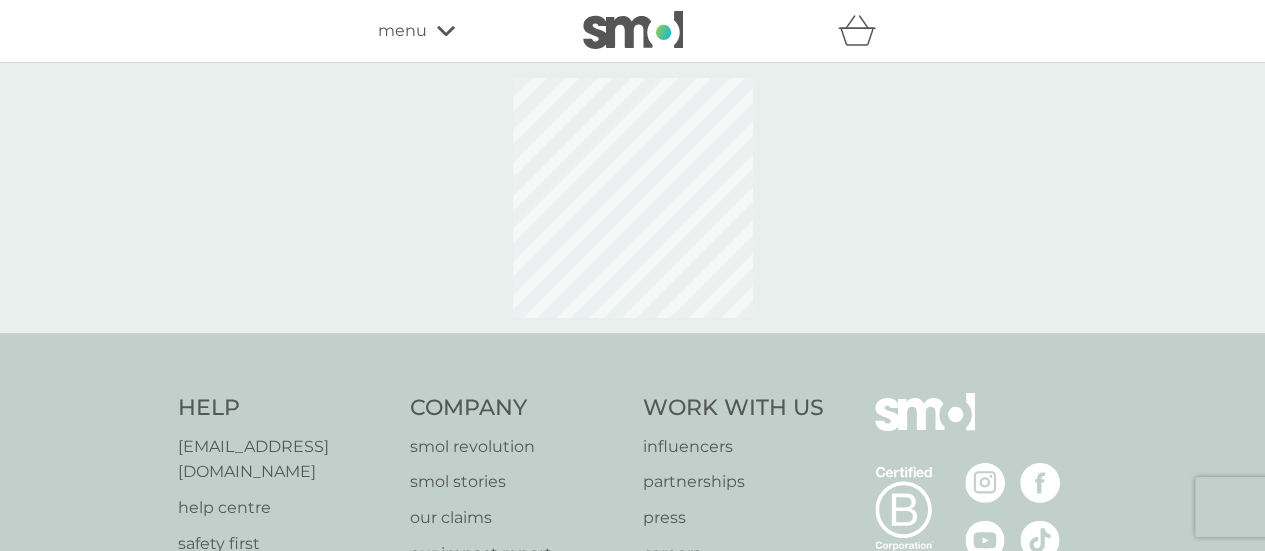 select on "42" 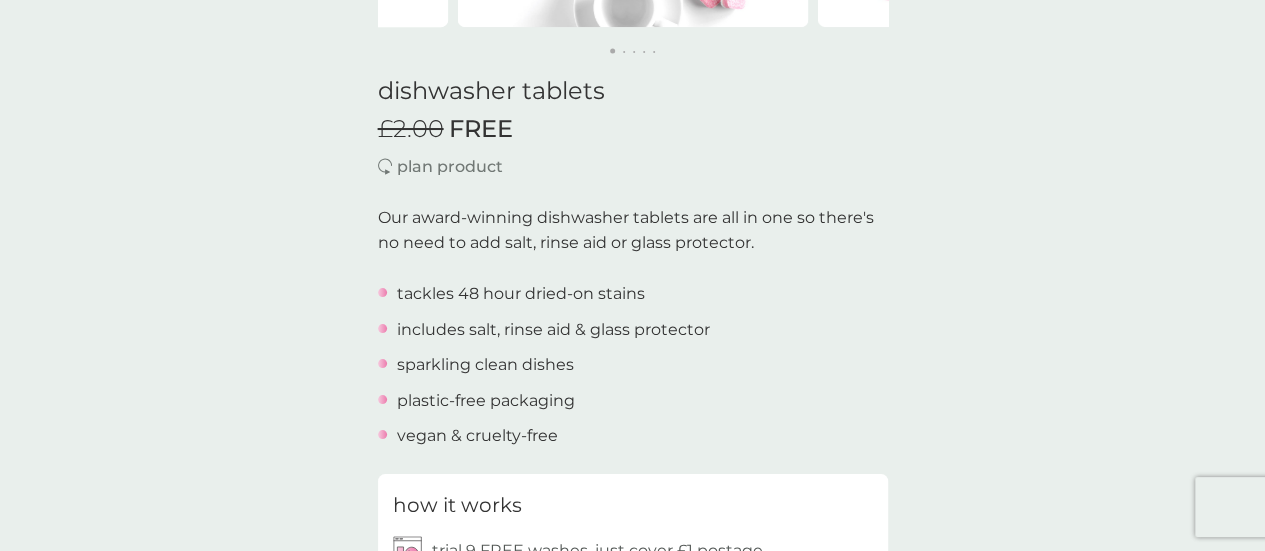 scroll, scrollTop: 496, scrollLeft: 0, axis: vertical 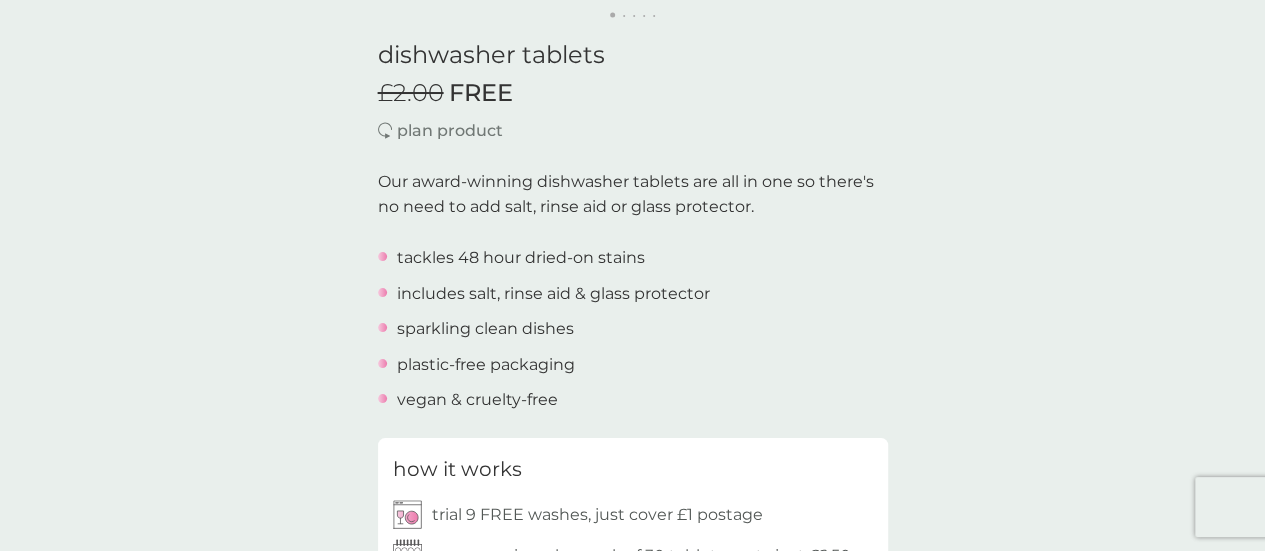 click on "back Dishwasher tablets Started using the dishwasher tabs 3-[DATE].....I’m still using them! - [PERSON_NAME] tablets Started using the dishwasher tabs 3-[DATE].....I’m still using them! - [PERSON_NAME]
dishwasher tablets £2.00 FREE plan product Our award-winning dishwasher tablets are all in one so there's no need to add salt, rinse aid or glass protector. tackles 48 hour dried-on stains includes salt, rinse aid & glass protector sparkling clean dishes plastic-free packaging vegan & cruelty-free how it works trial 9 FREE washes, just cover £1 postage your ongoing plan pack of 30 tablets costs just £6.50 plan delivery frequency 1 week  2 weeks  3 weeks  4 weeks  5 weeks  6 weeks (our suggestion) 7 weeks  8 weeks  9 weeks  10 weeks  11 weeks  12 weeks  13 weeks  14 weeks  15 weeks  16 weeks  17 weeks  not sure how often you’d like a delivery? ADD TO BASKET cancel or modify at any time we   donate 1 wash   to The Hygiene Bank charity with every laundry or dishwash FREE trial. great for you. ." at bounding box center (632, 846) 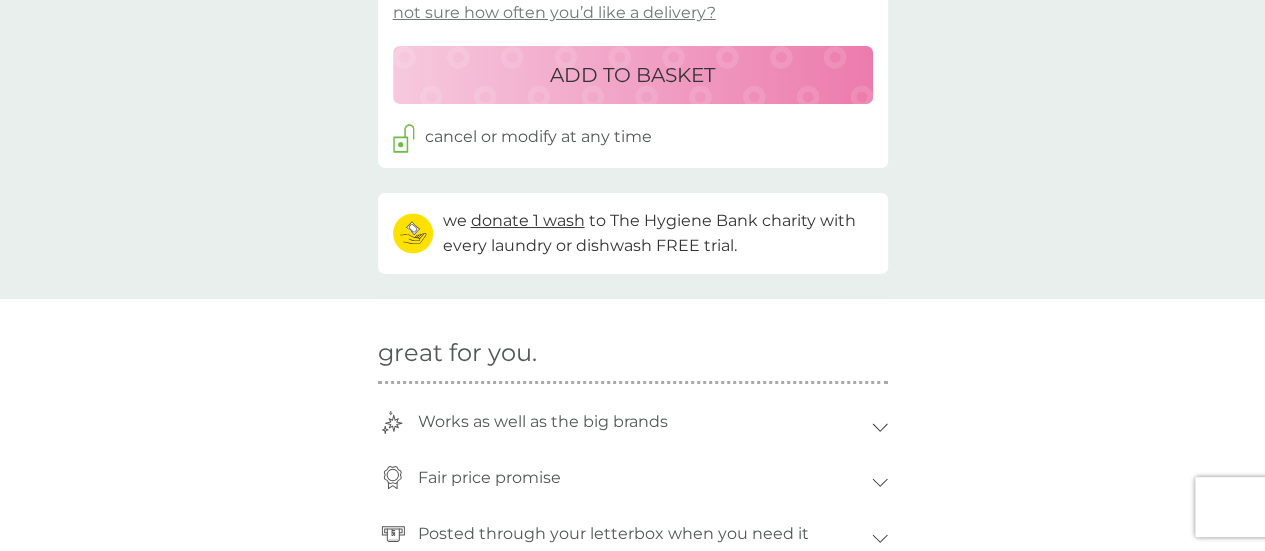 scroll, scrollTop: 1089, scrollLeft: 0, axis: vertical 